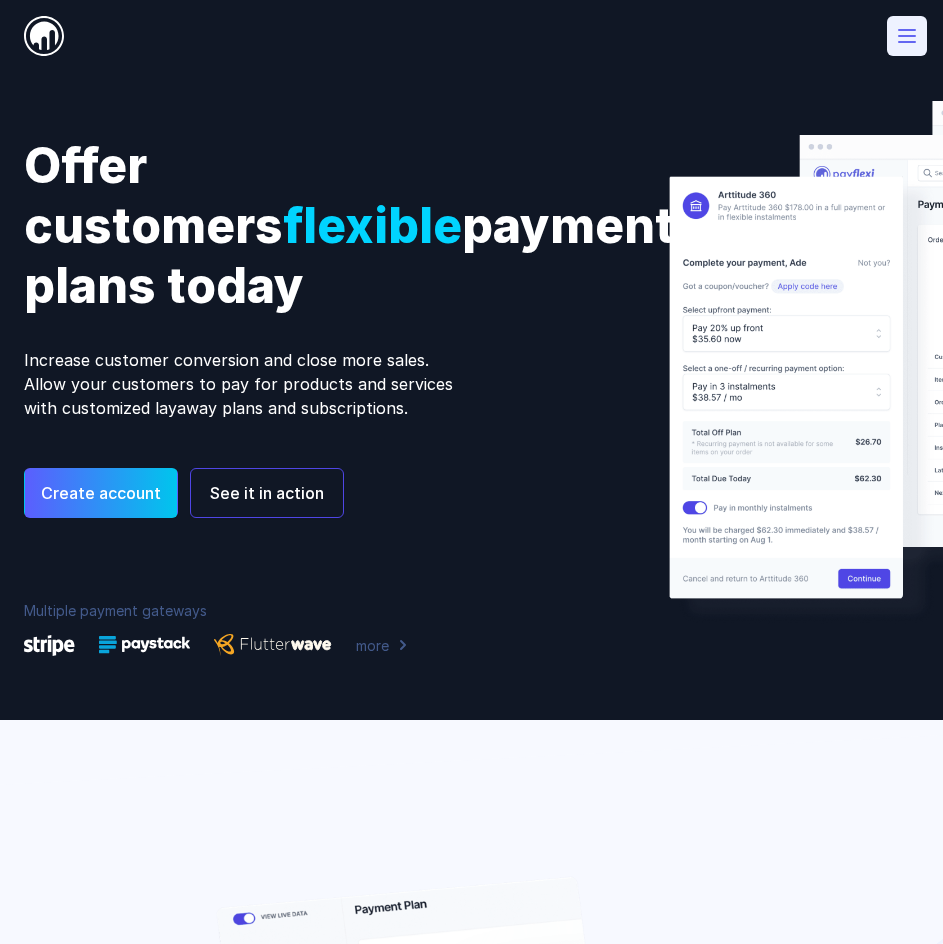 scroll, scrollTop: 0, scrollLeft: 0, axis: both 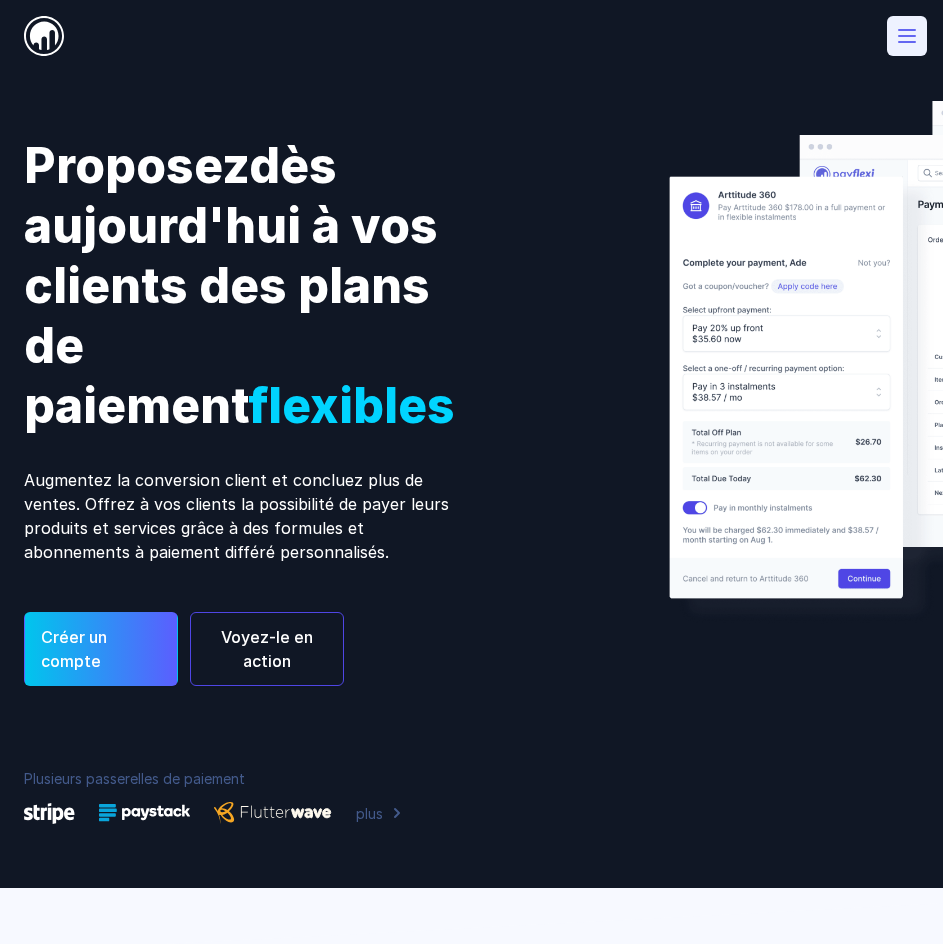 click on "Créer un compte" at bounding box center [74, 649] 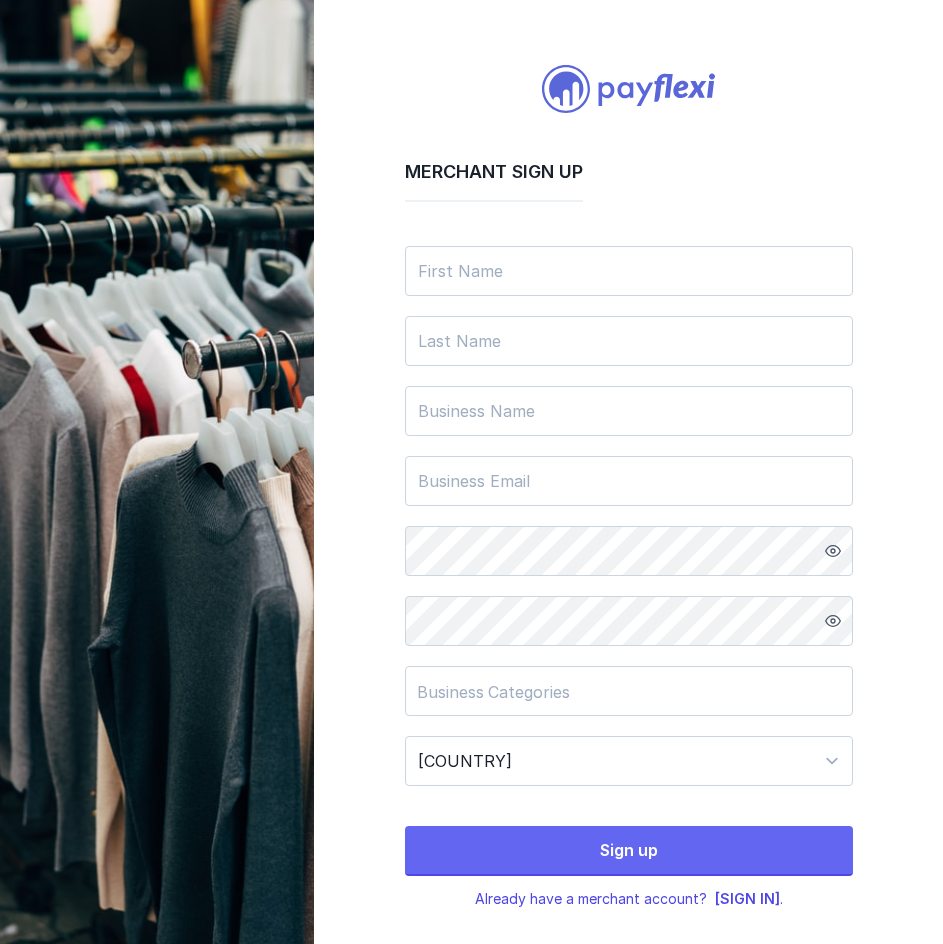 scroll, scrollTop: 20, scrollLeft: 0, axis: vertical 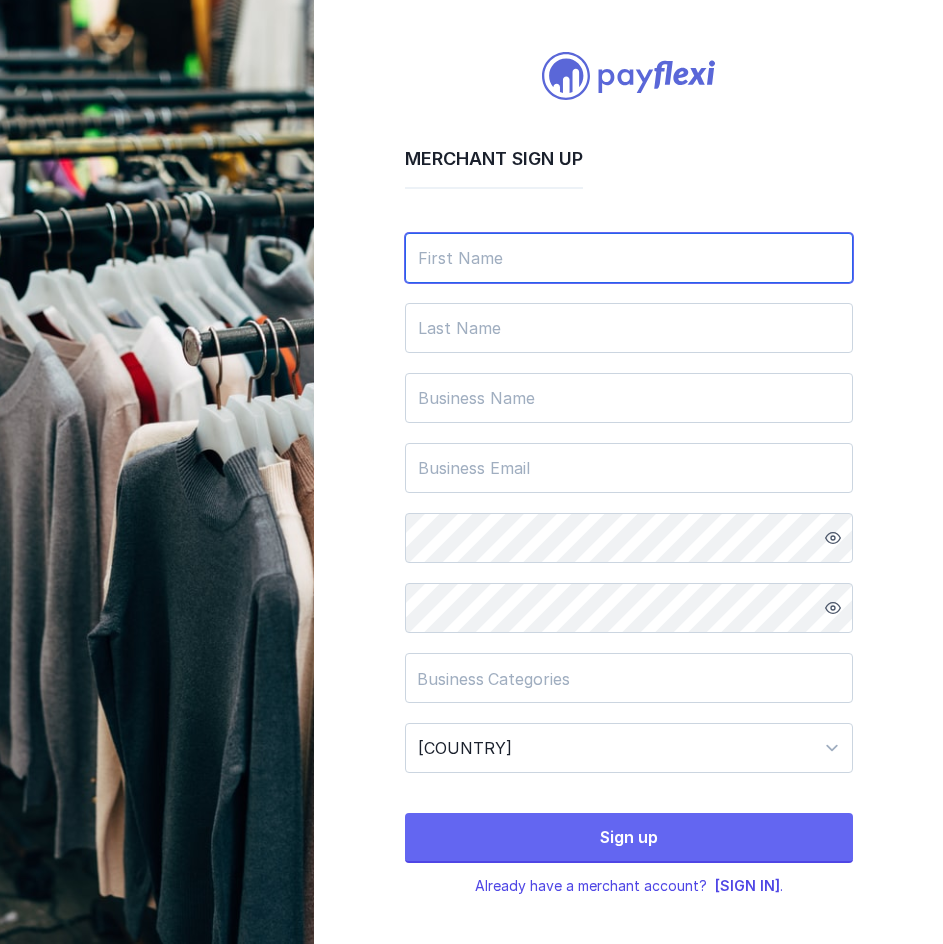 click at bounding box center [629, 258] 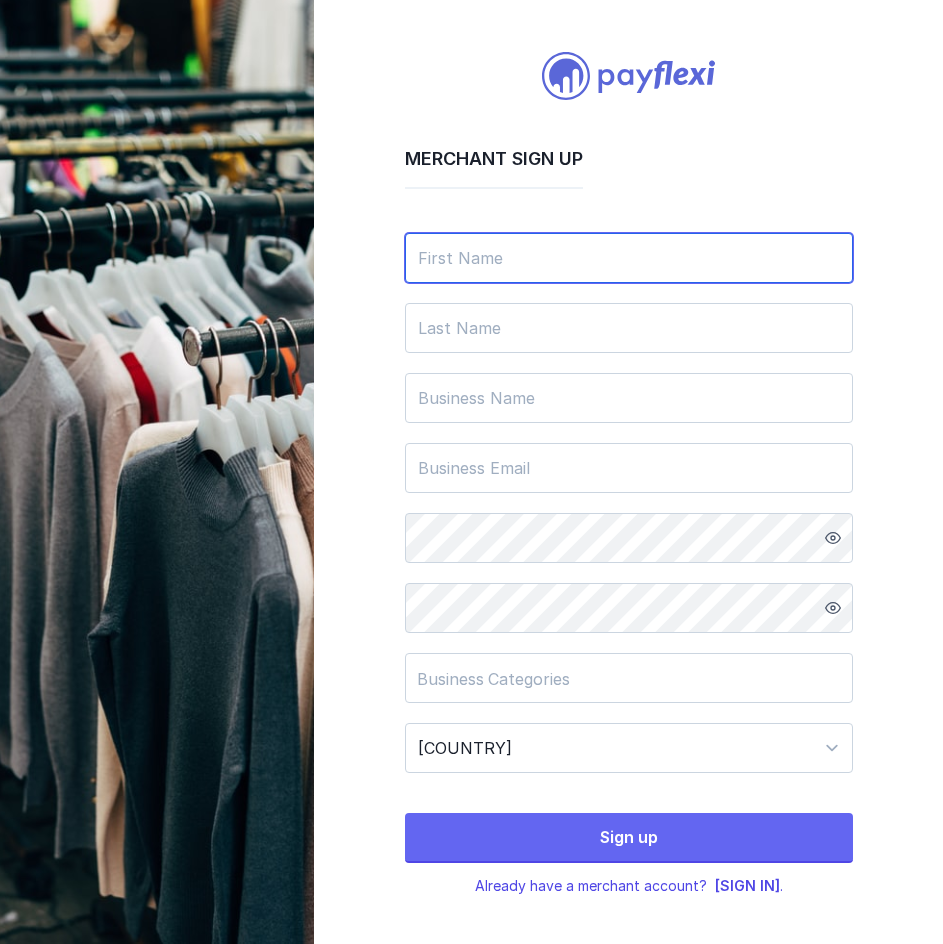 click at bounding box center (629, 258) 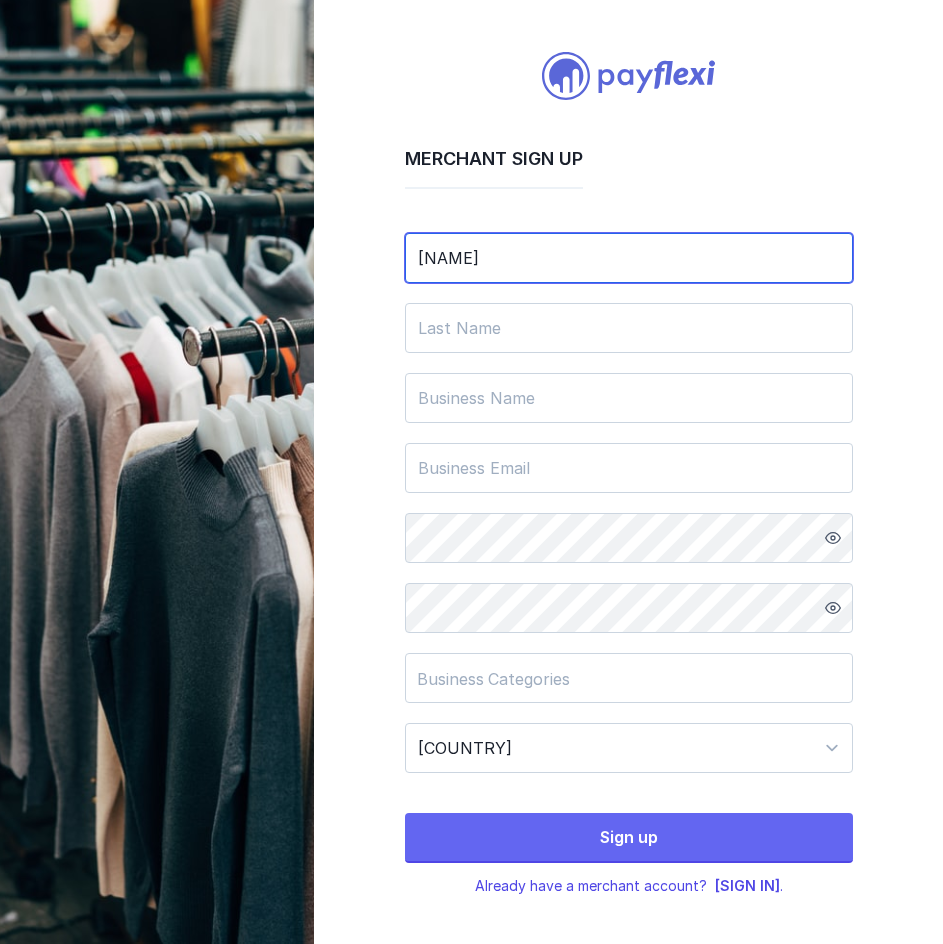 type on "[NAME]" 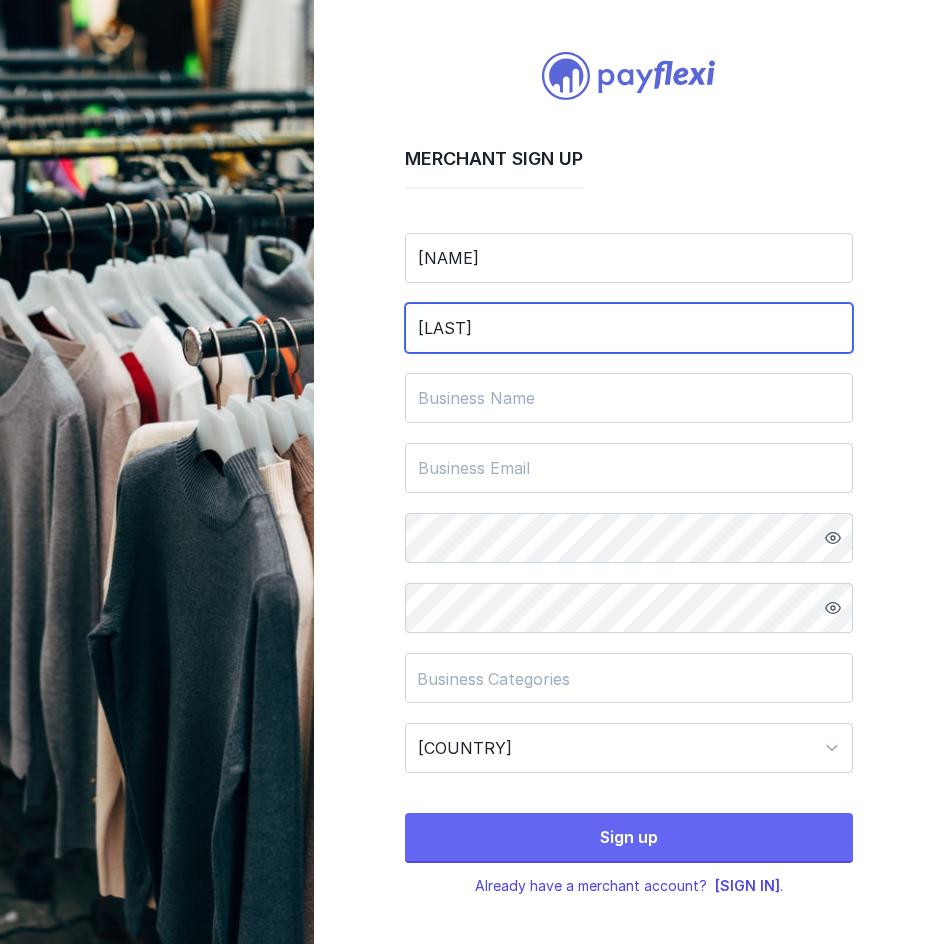 type on "[LAST]" 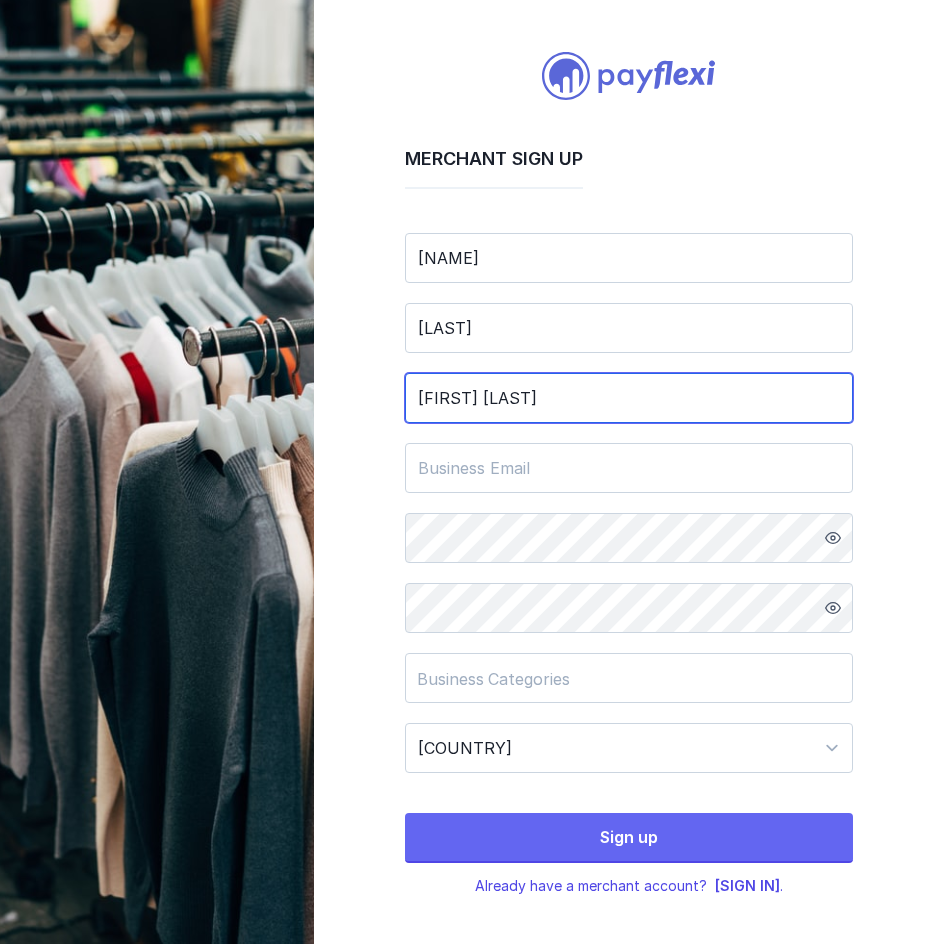 type on "[FIRST] [LAST]" 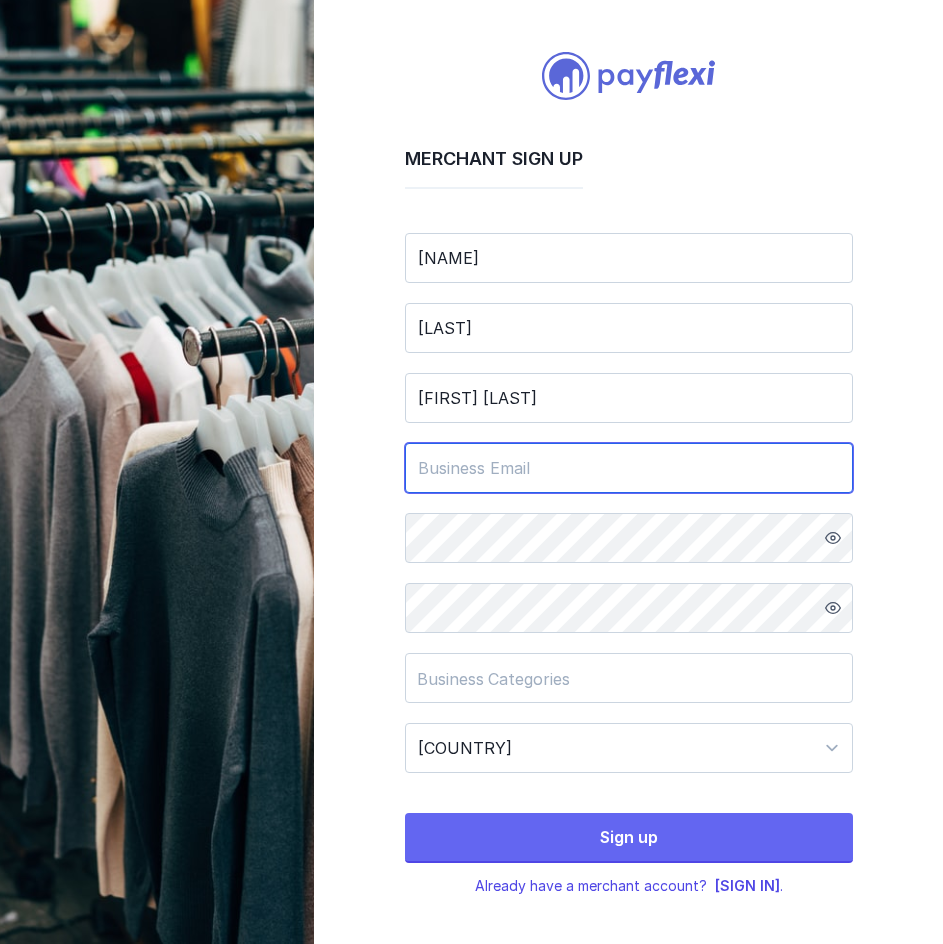 click at bounding box center (629, 468) 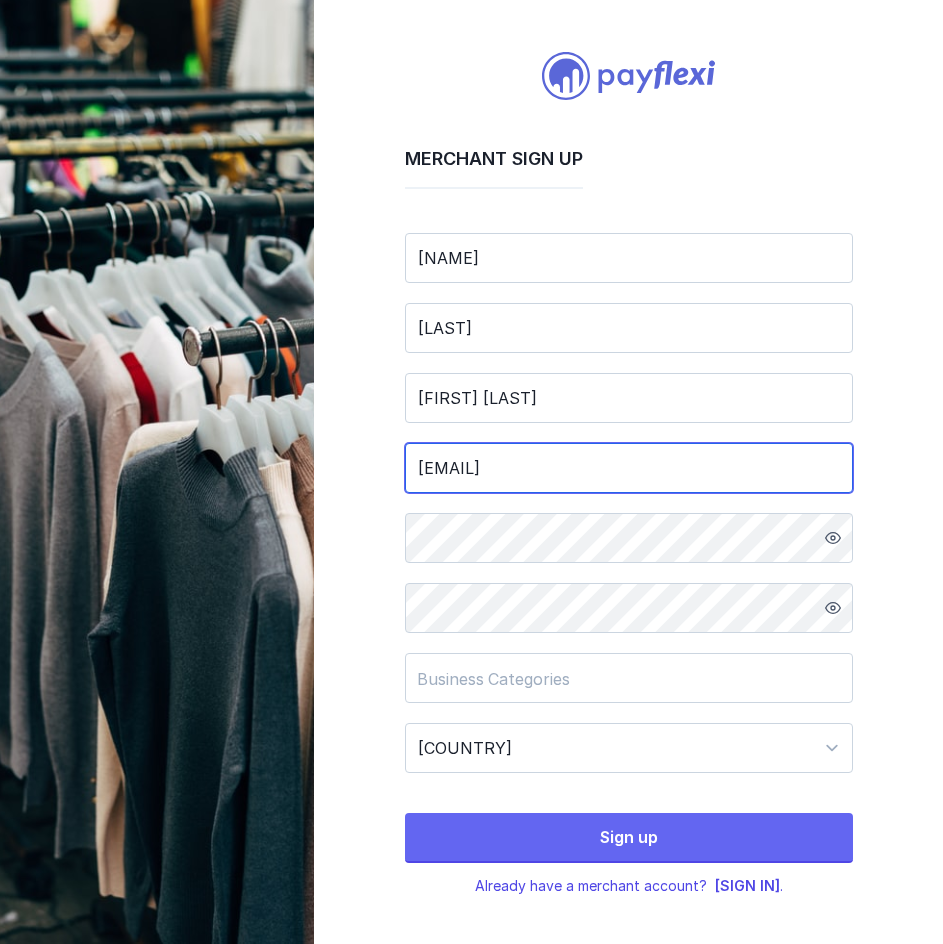 type on "[EMAIL]" 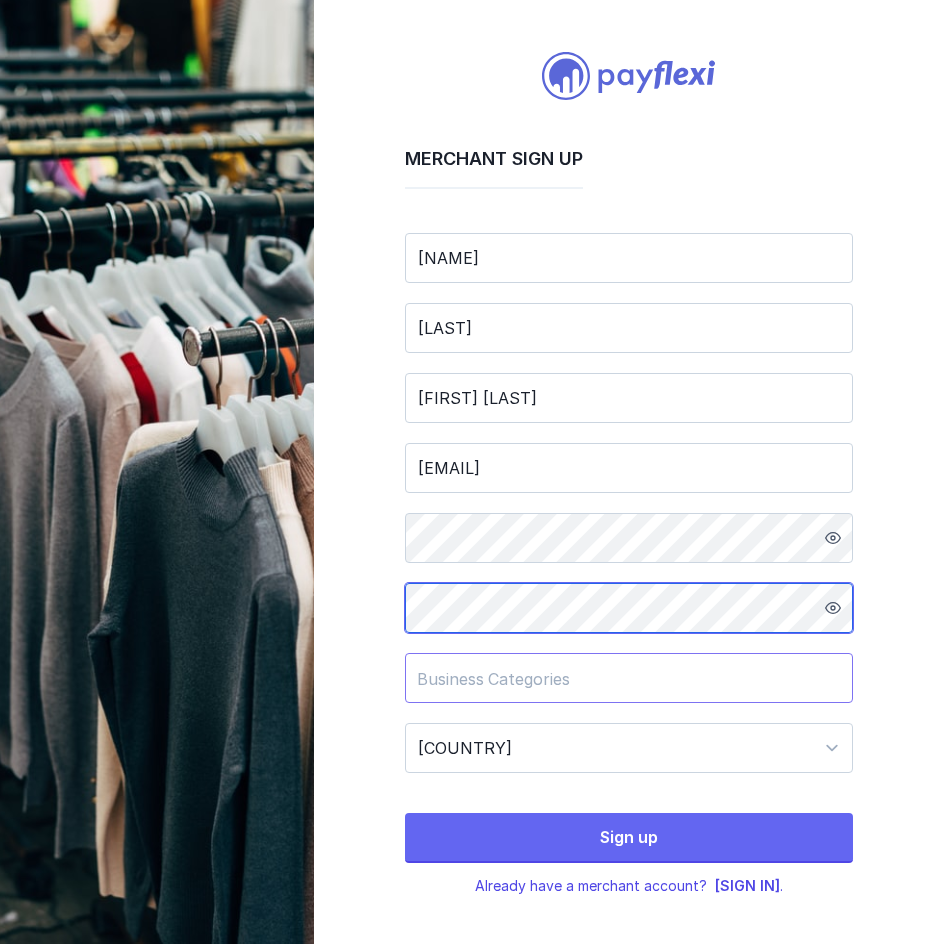 click on "Business Categories" at bounding box center (619, 679) 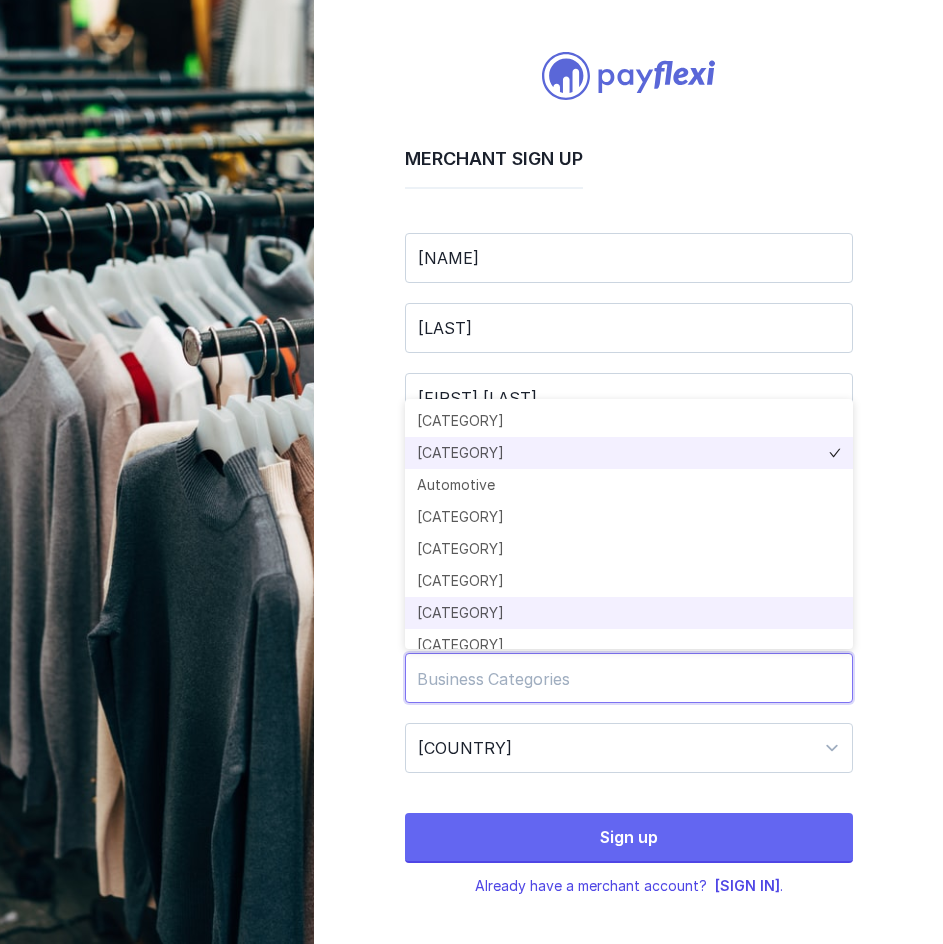 scroll, scrollTop: 0, scrollLeft: 0, axis: both 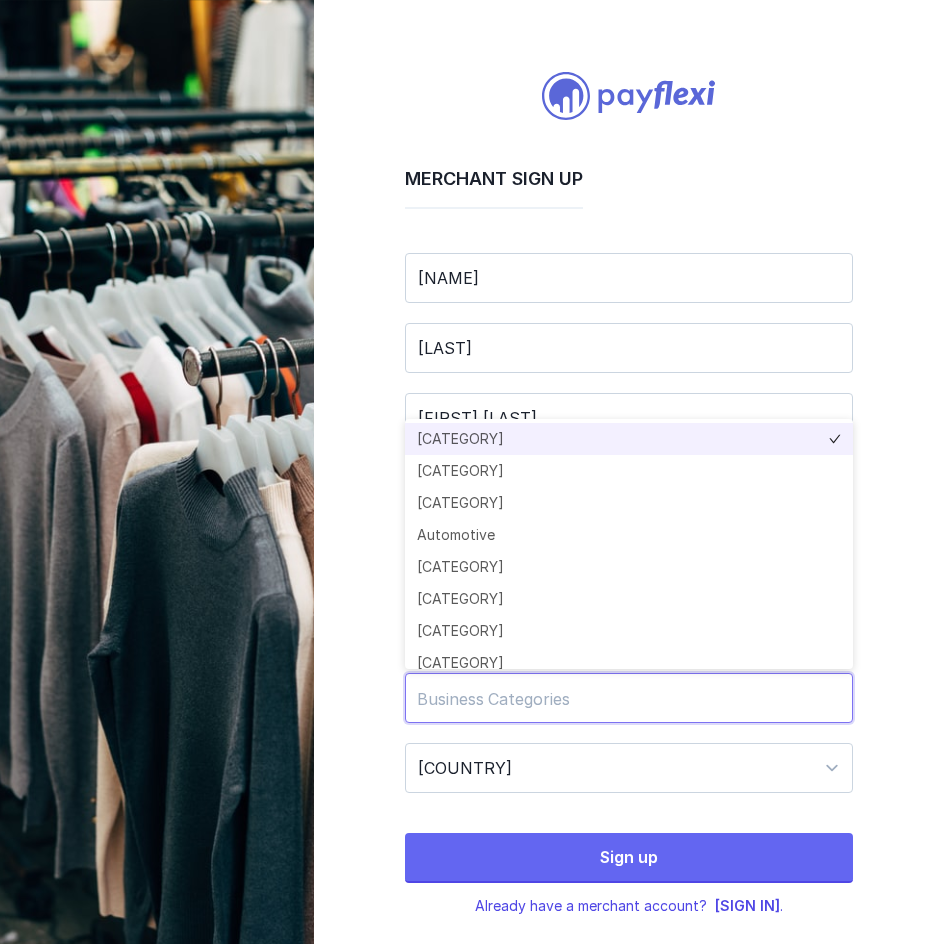click on "[CATEGORY]" at bounding box center (629, 439) 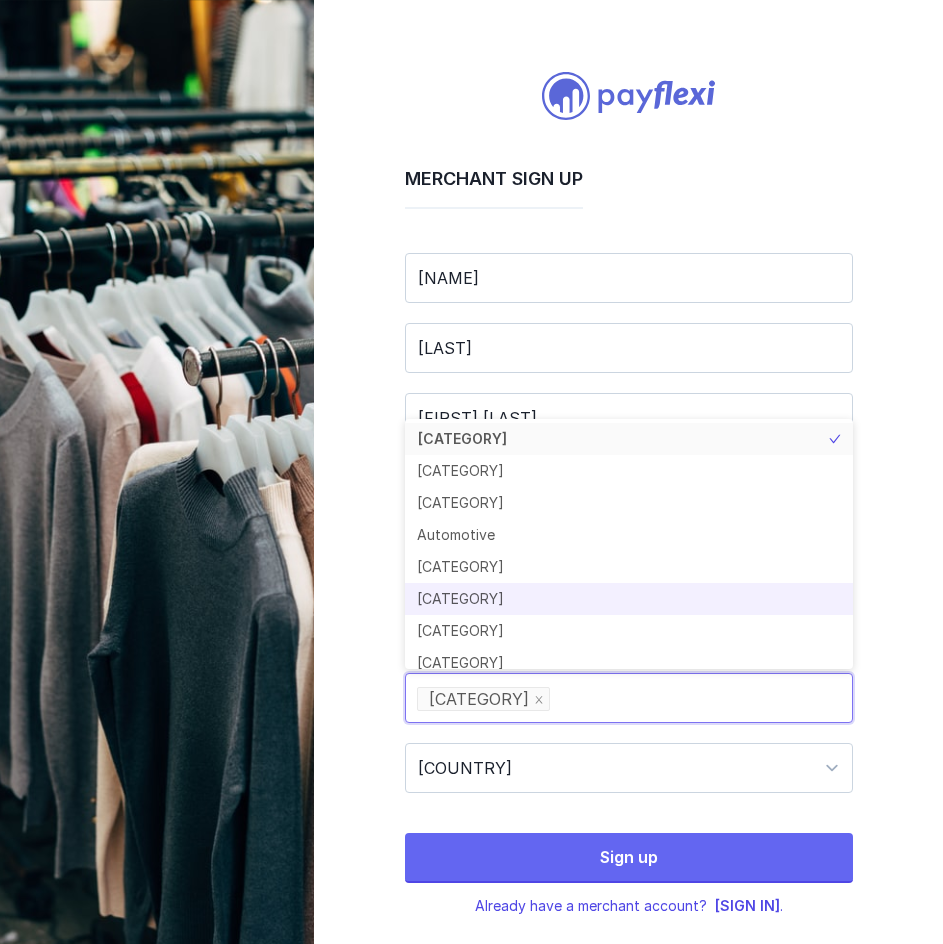 scroll, scrollTop: 10, scrollLeft: 0, axis: vertical 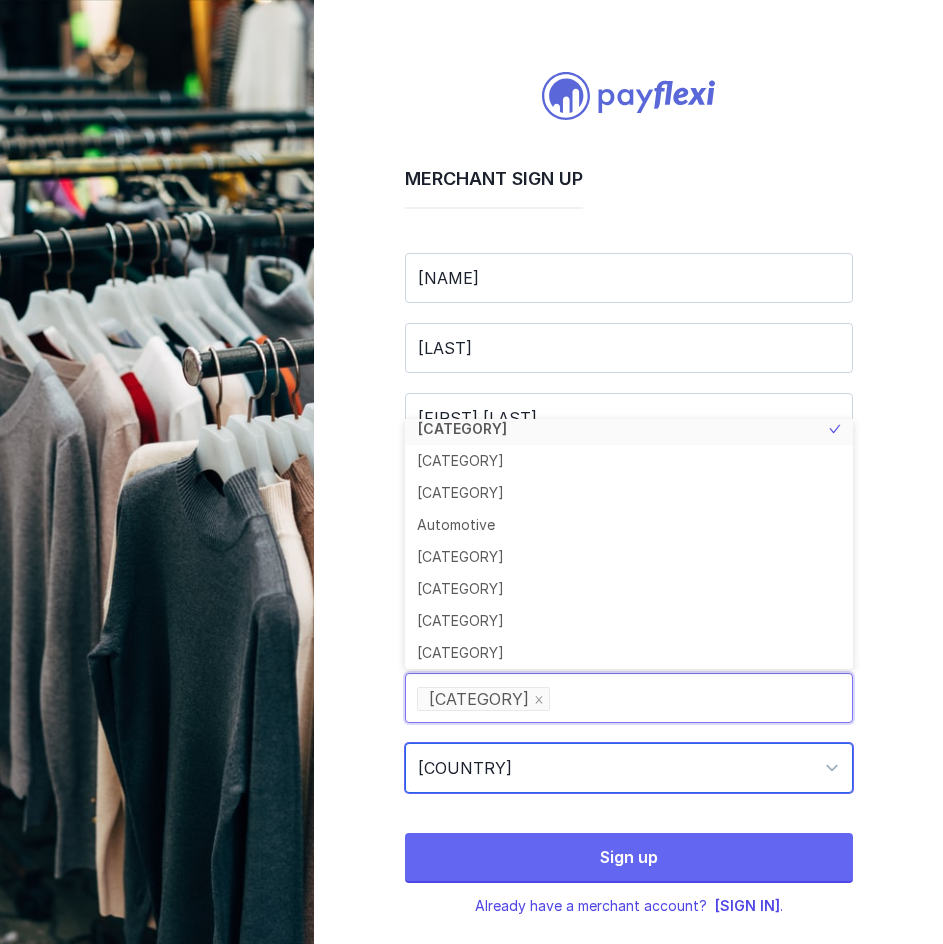 click on "[COUNTRY]" at bounding box center (629, 768) 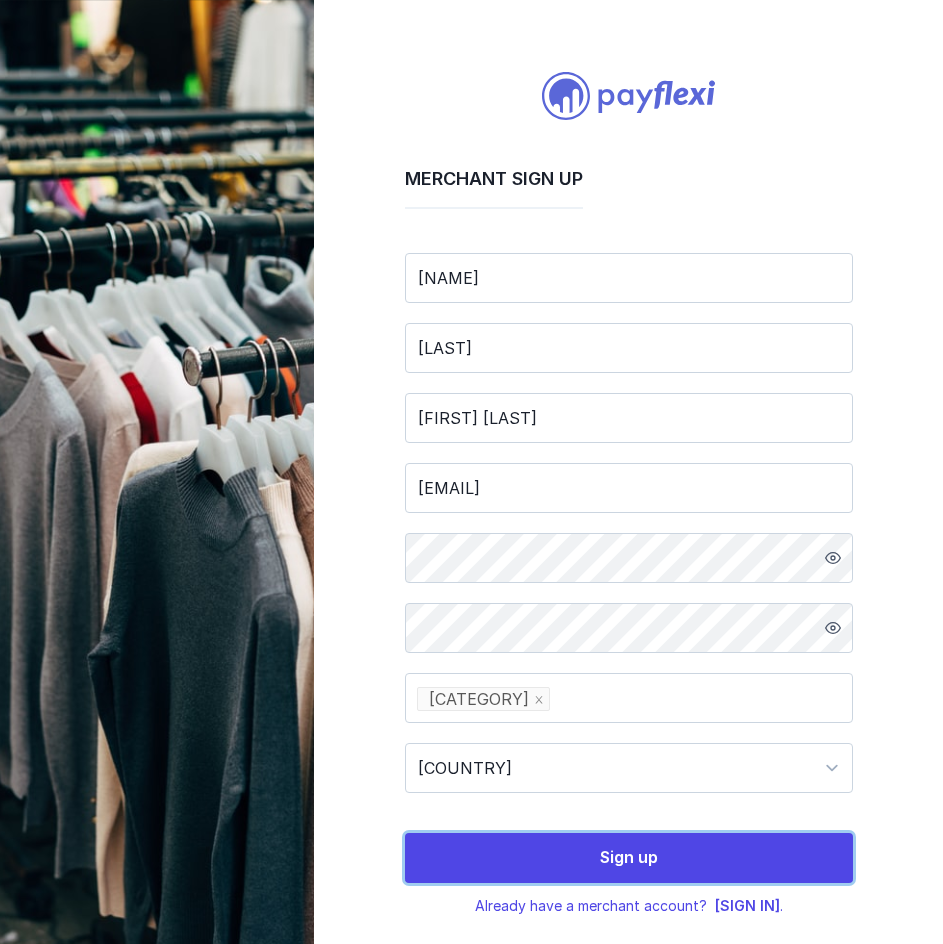 click on "Sign up" at bounding box center (629, 858) 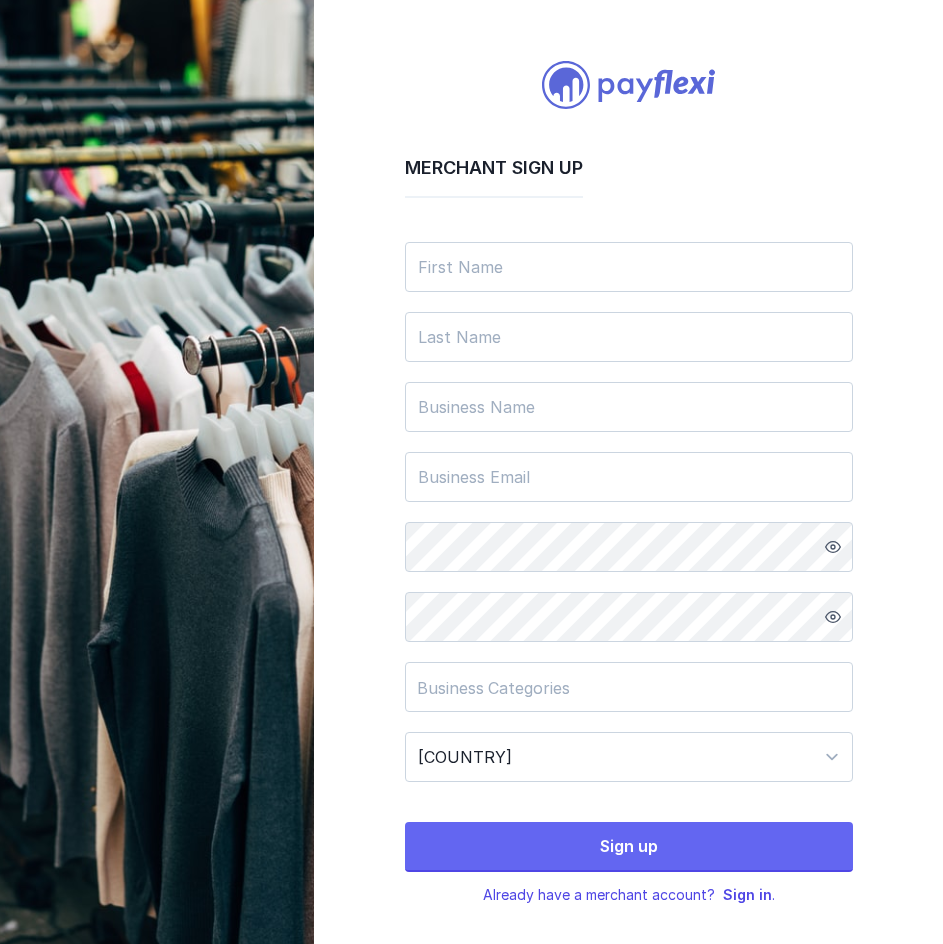scroll, scrollTop: 20, scrollLeft: 0, axis: vertical 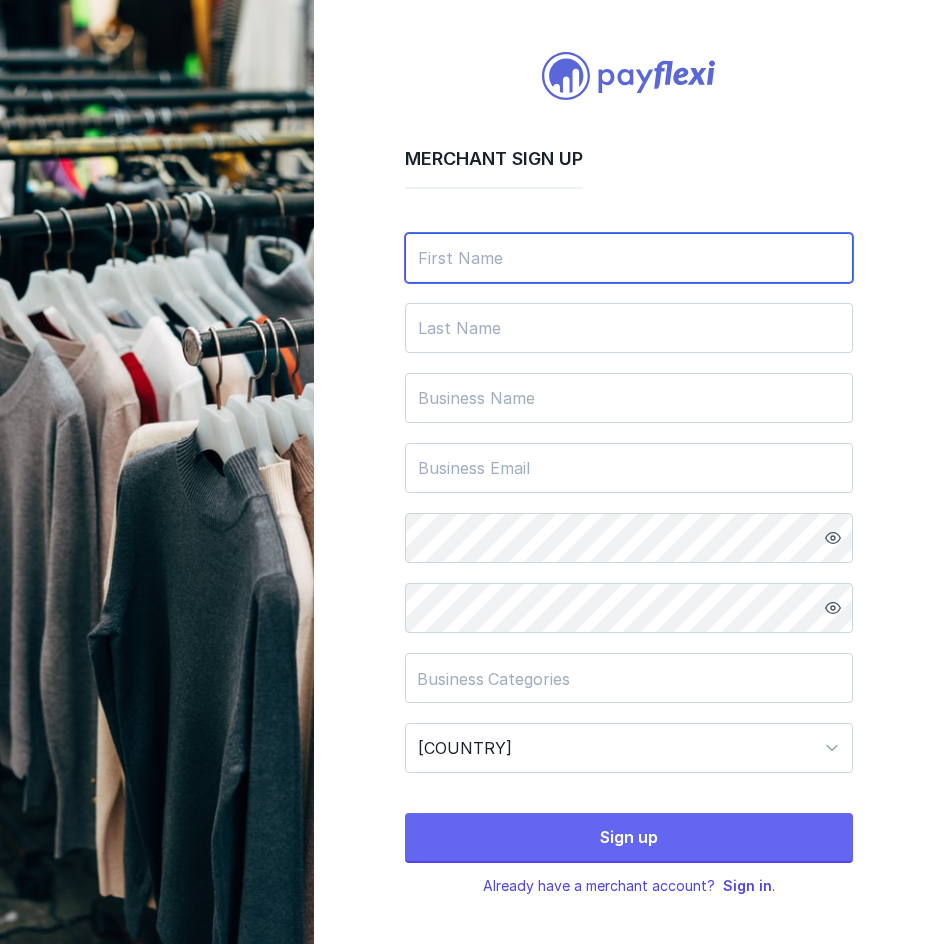 click at bounding box center [629, 258] 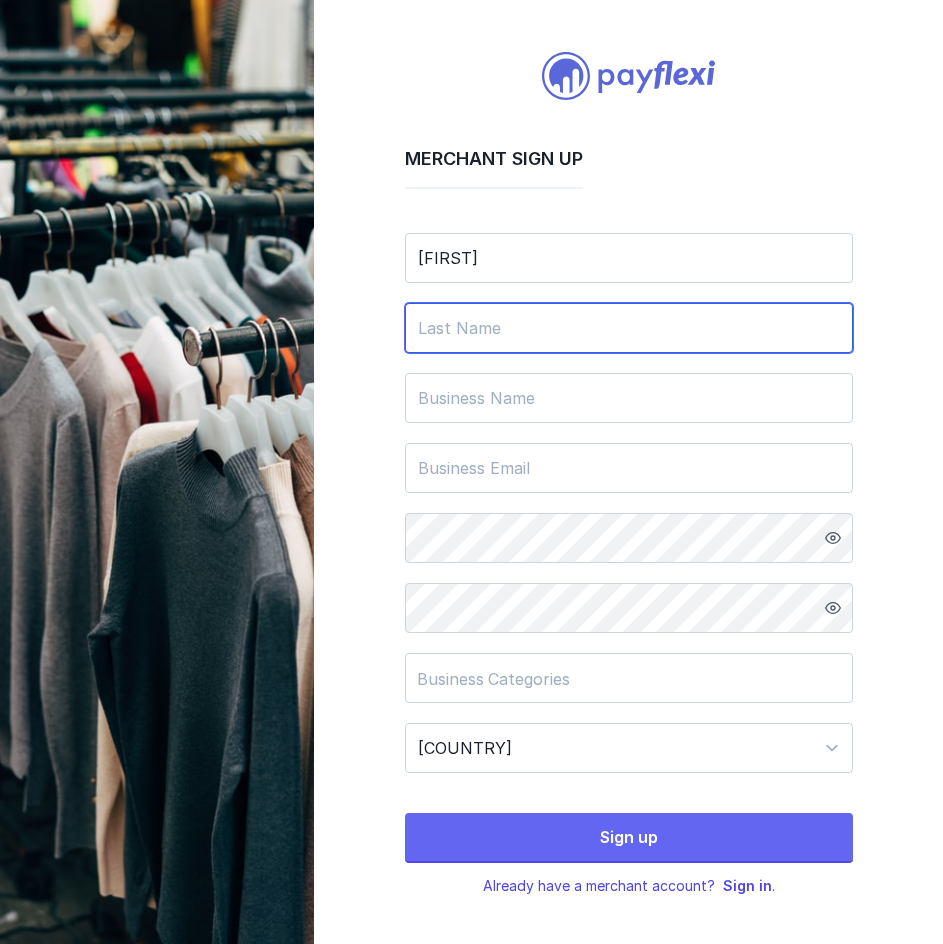 click at bounding box center [629, 328] 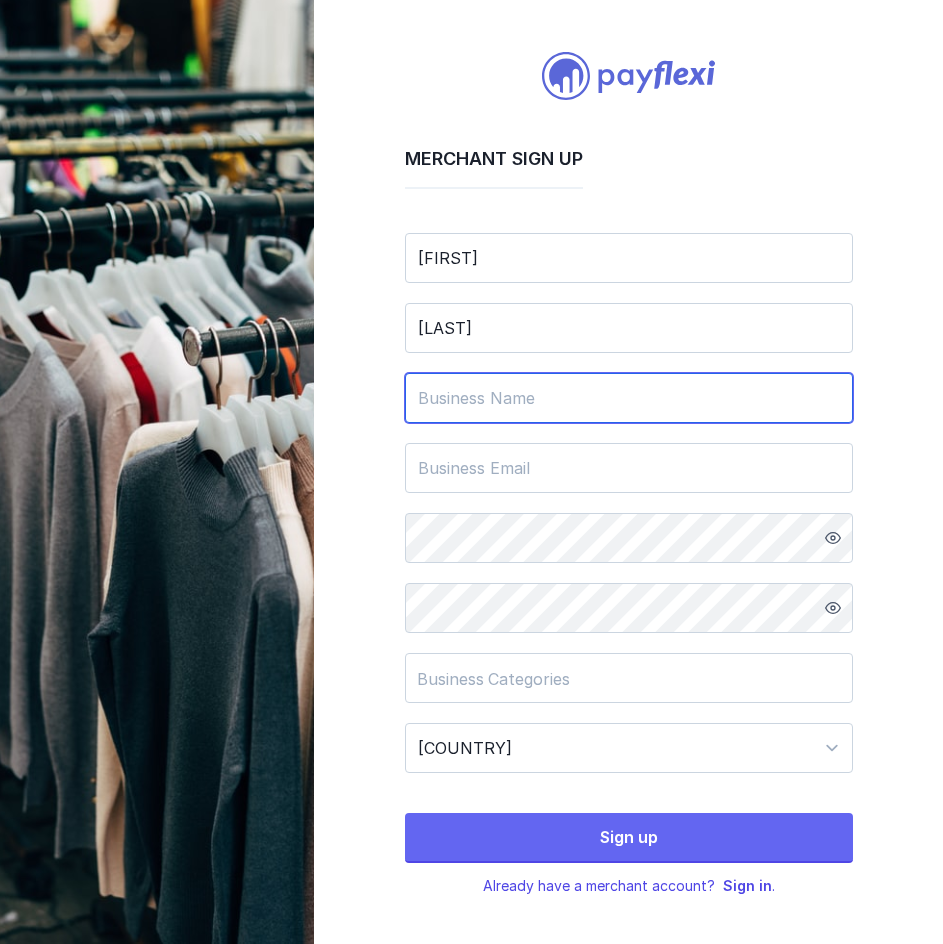 click at bounding box center (629, 398) 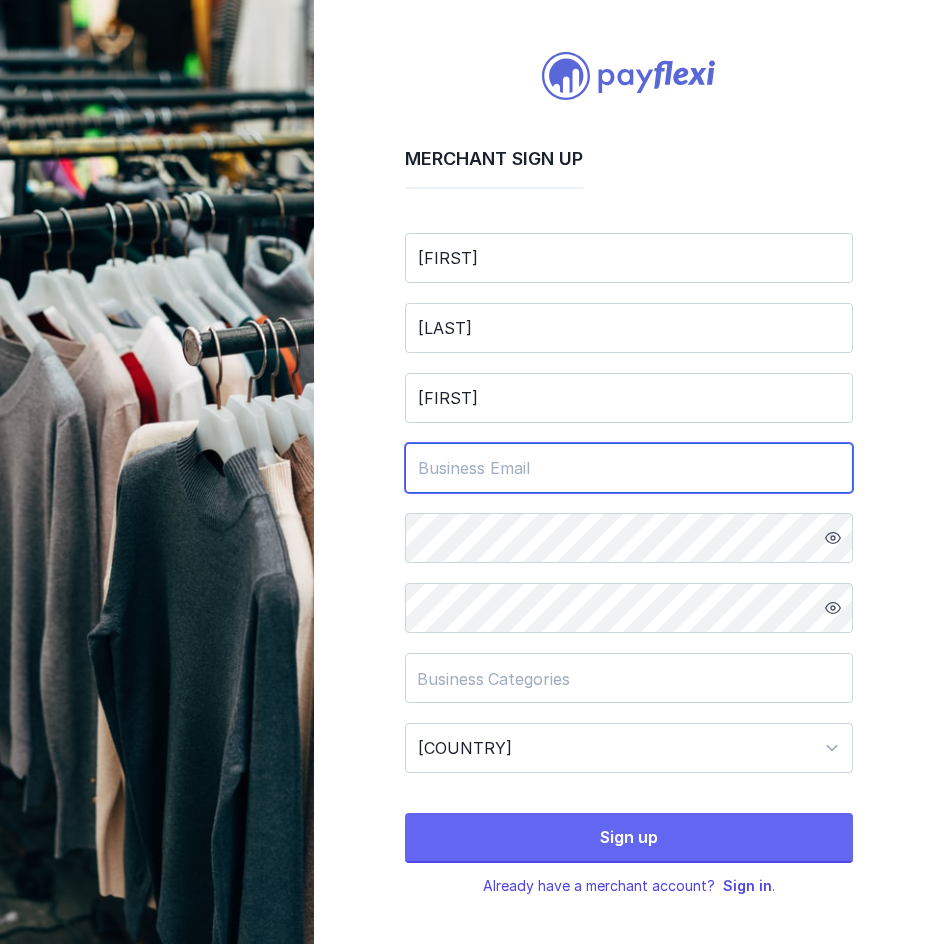 click at bounding box center [629, 468] 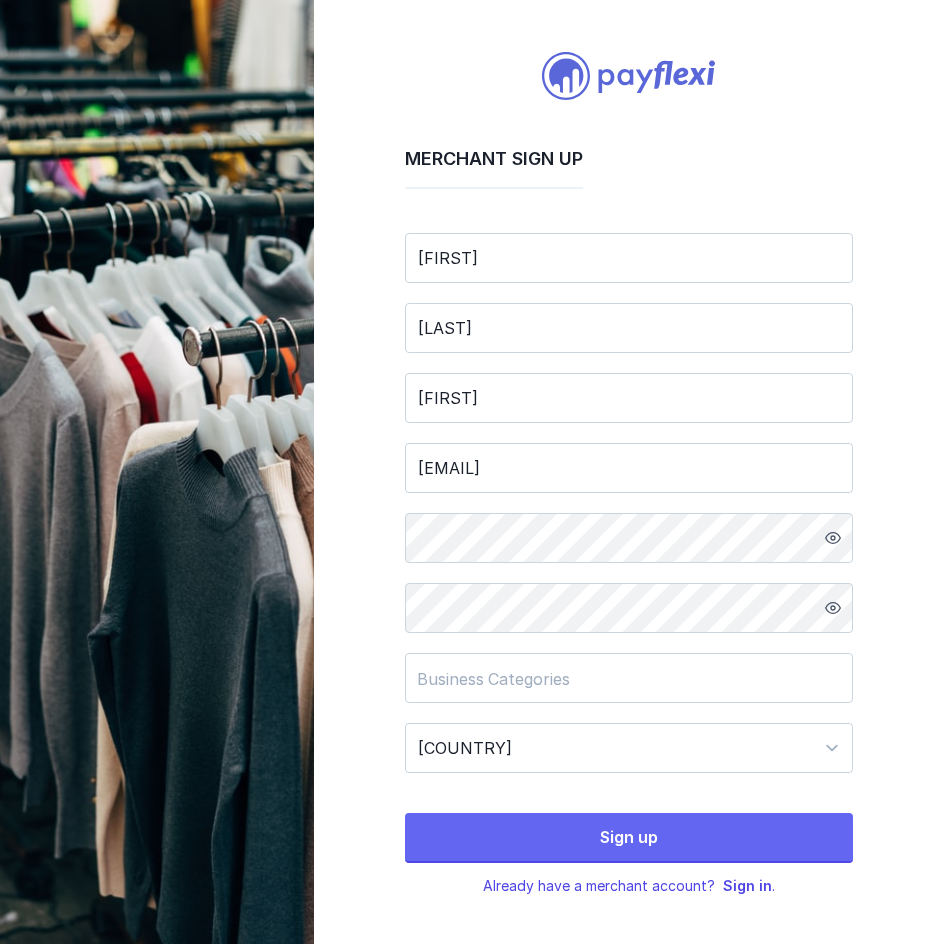 click at bounding box center (833, 538) 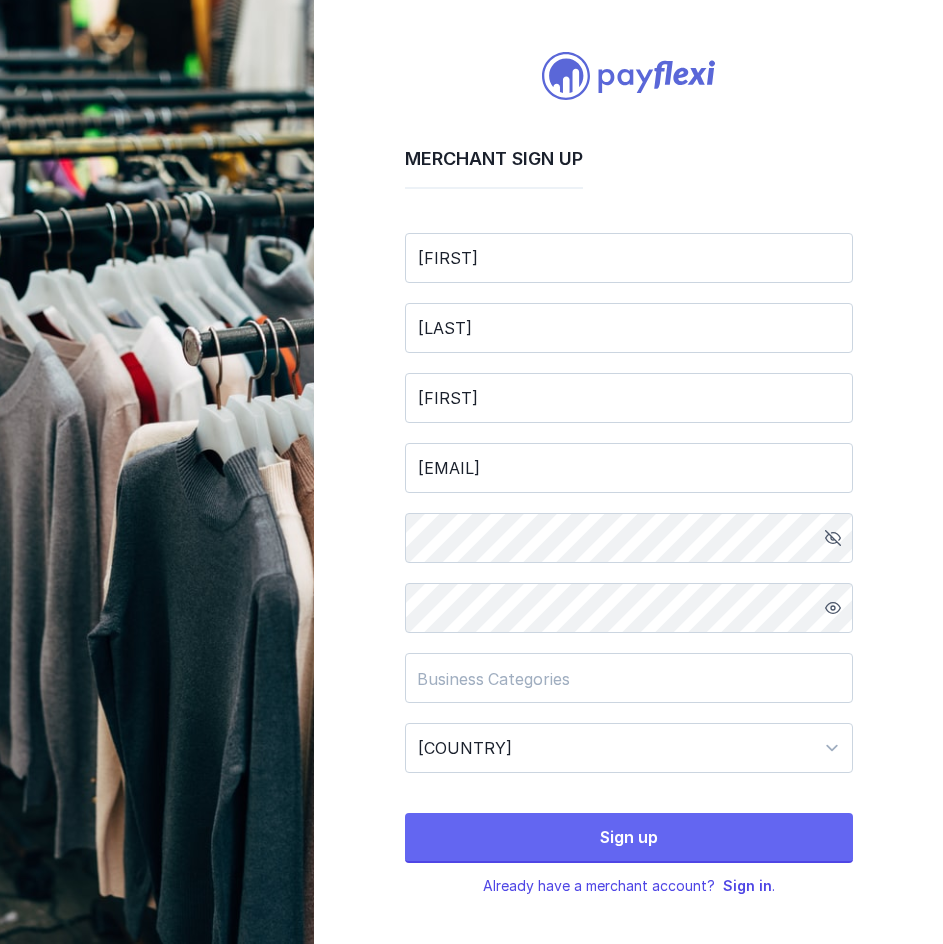 click at bounding box center (833, 538) 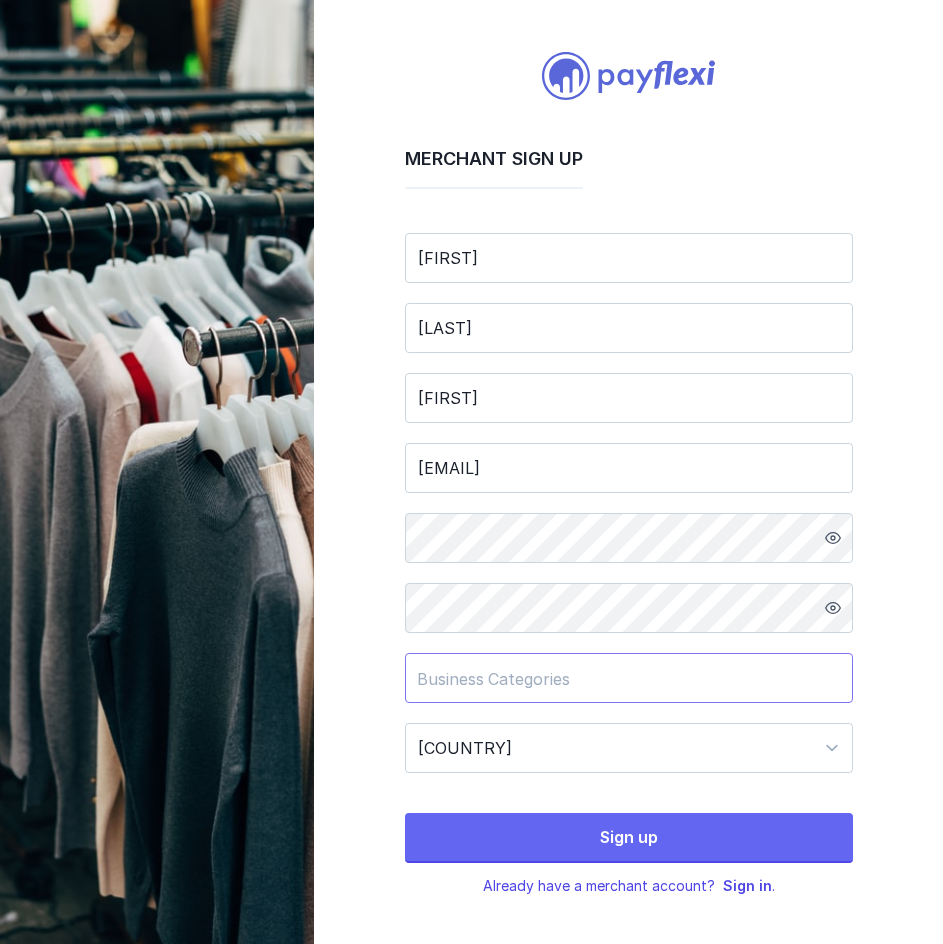 click on "Business Categories" at bounding box center (619, 679) 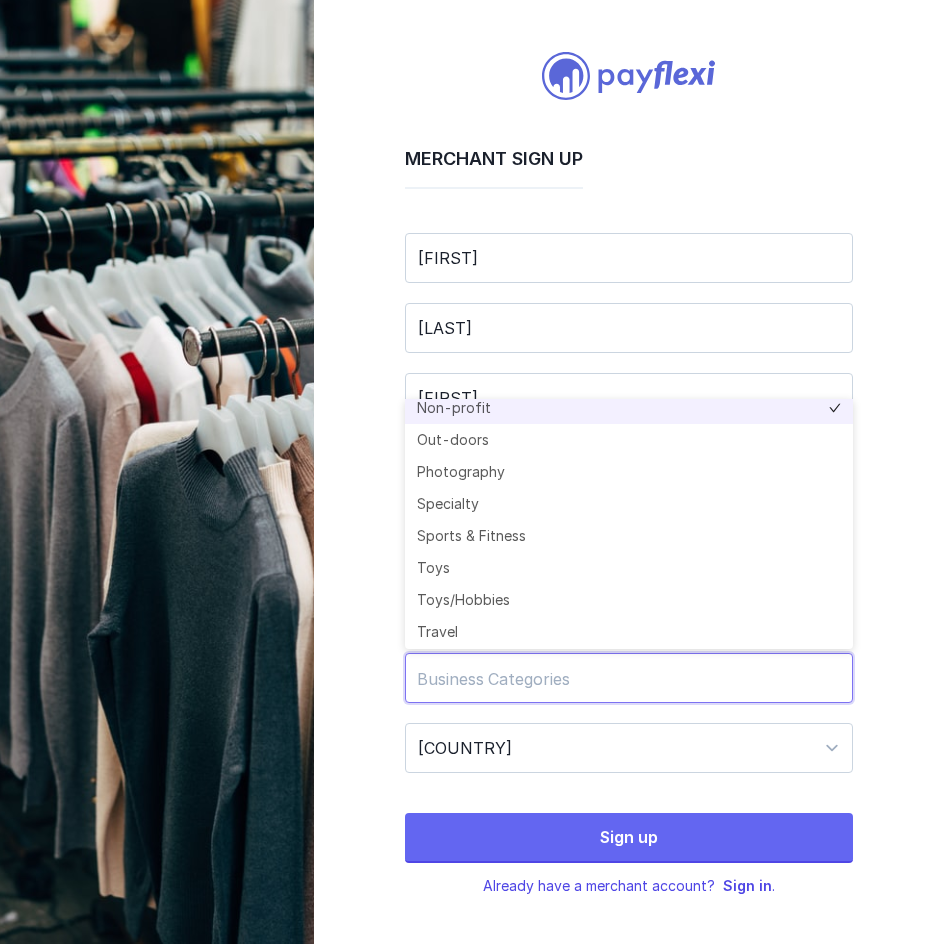 scroll, scrollTop: 974, scrollLeft: 0, axis: vertical 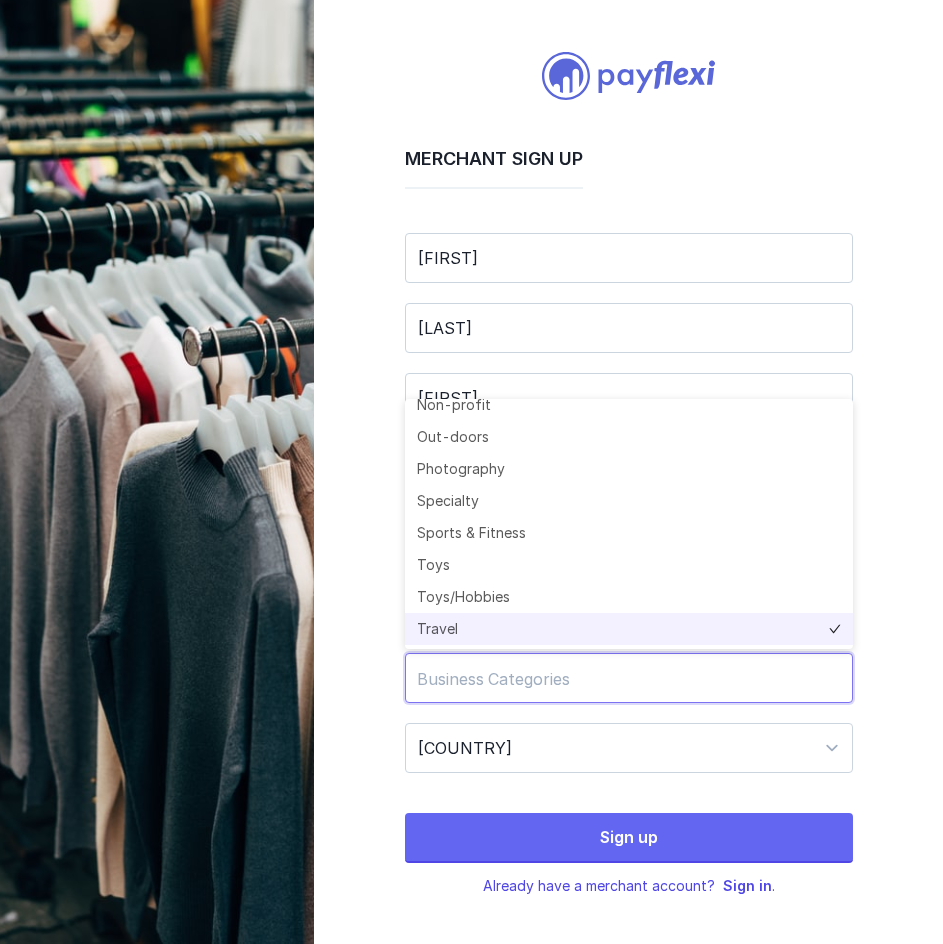 click on "[CATEGORY]" at bounding box center (629, 629) 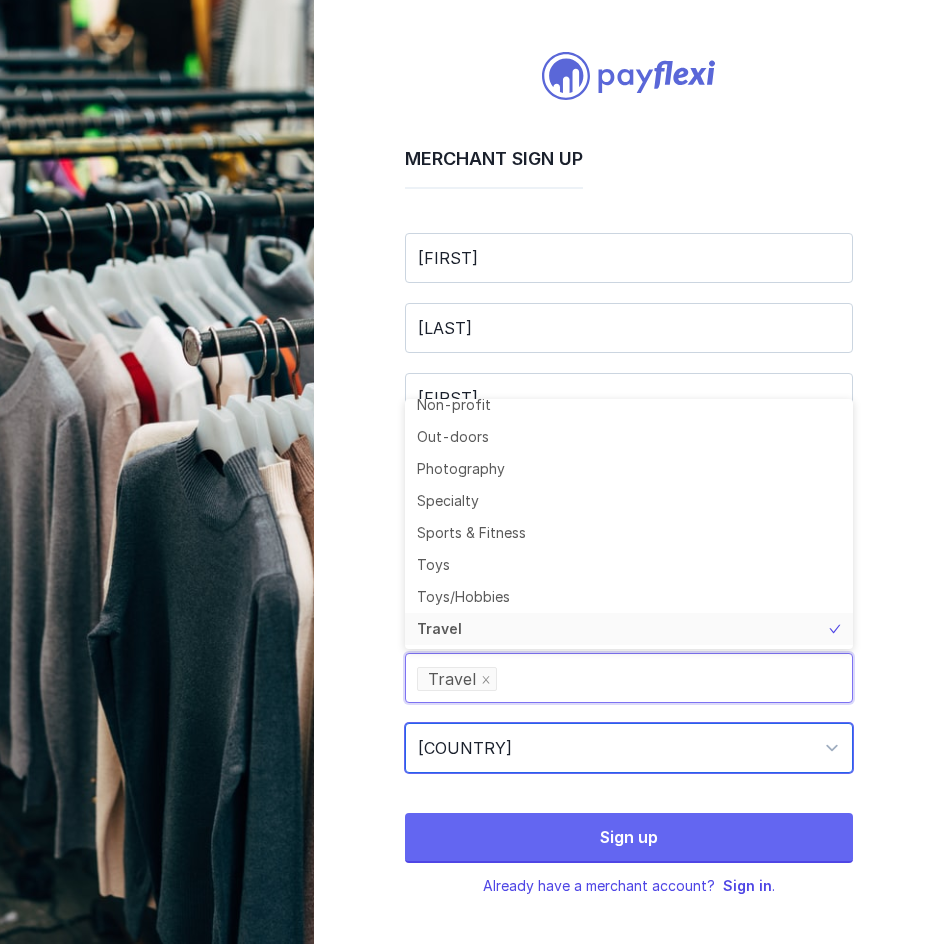 click on "[COUNTRY]" at bounding box center (629, 748) 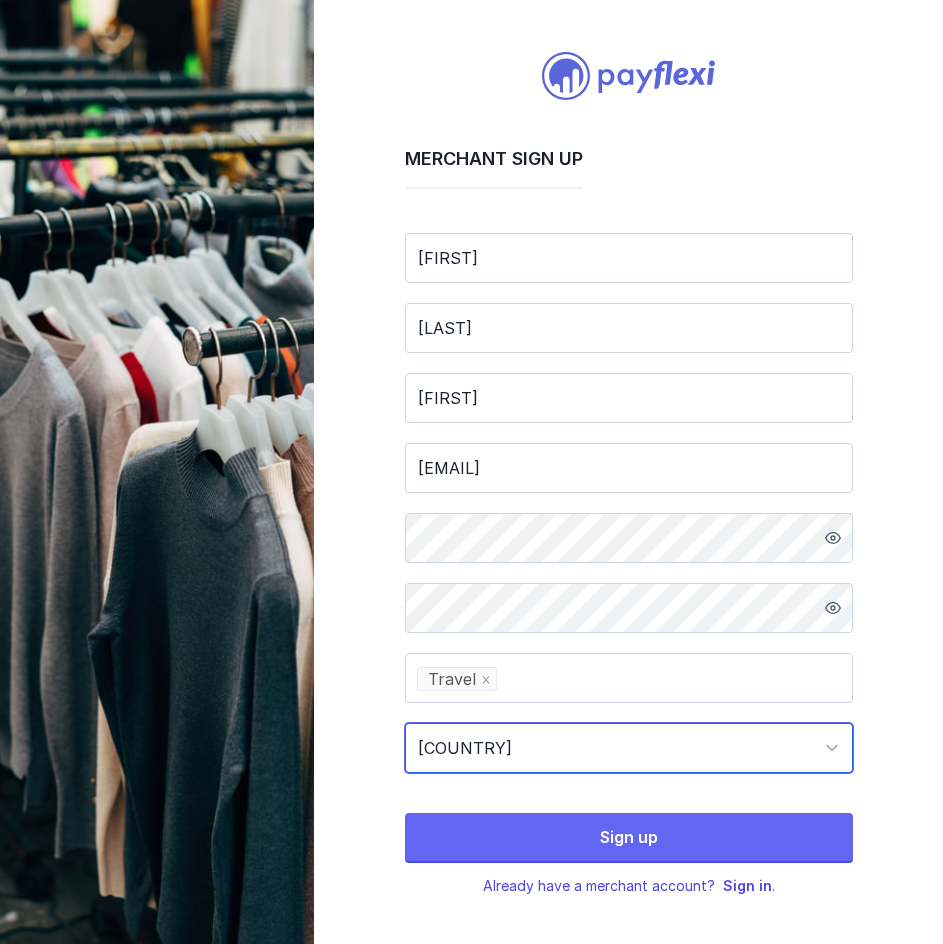 click on "[COUNTRY]" at bounding box center [629, 748] 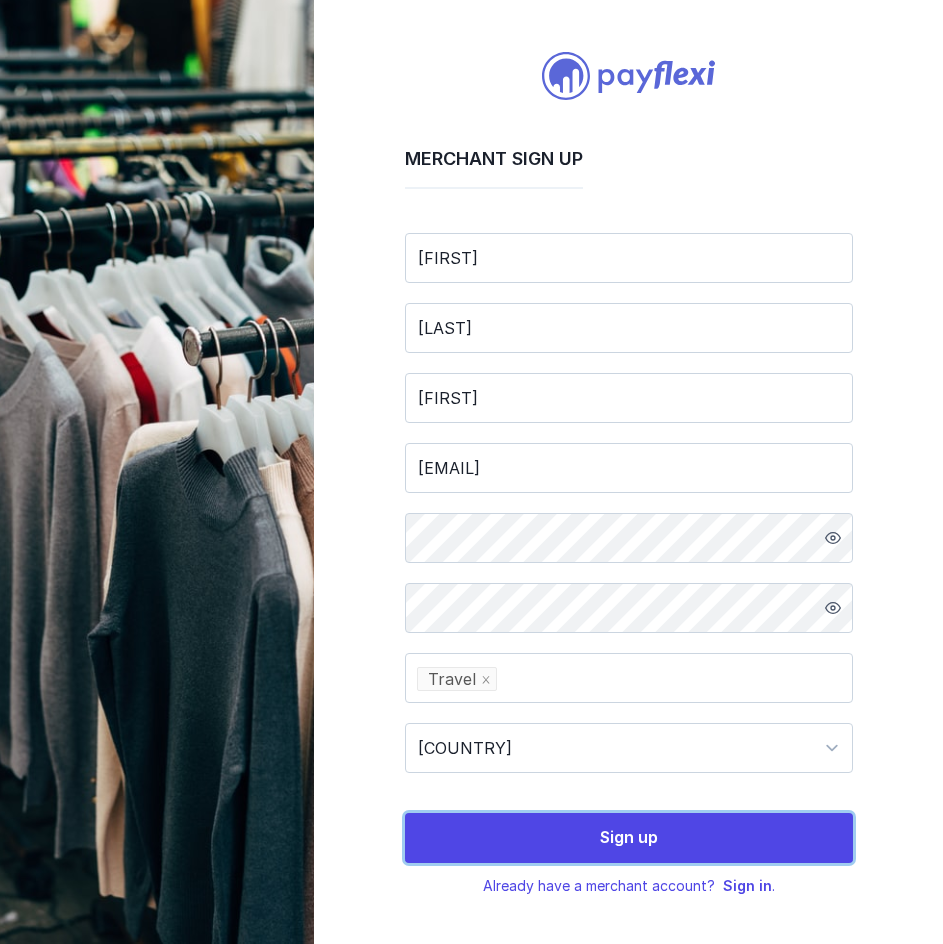 click on "Sign up" at bounding box center (629, 838) 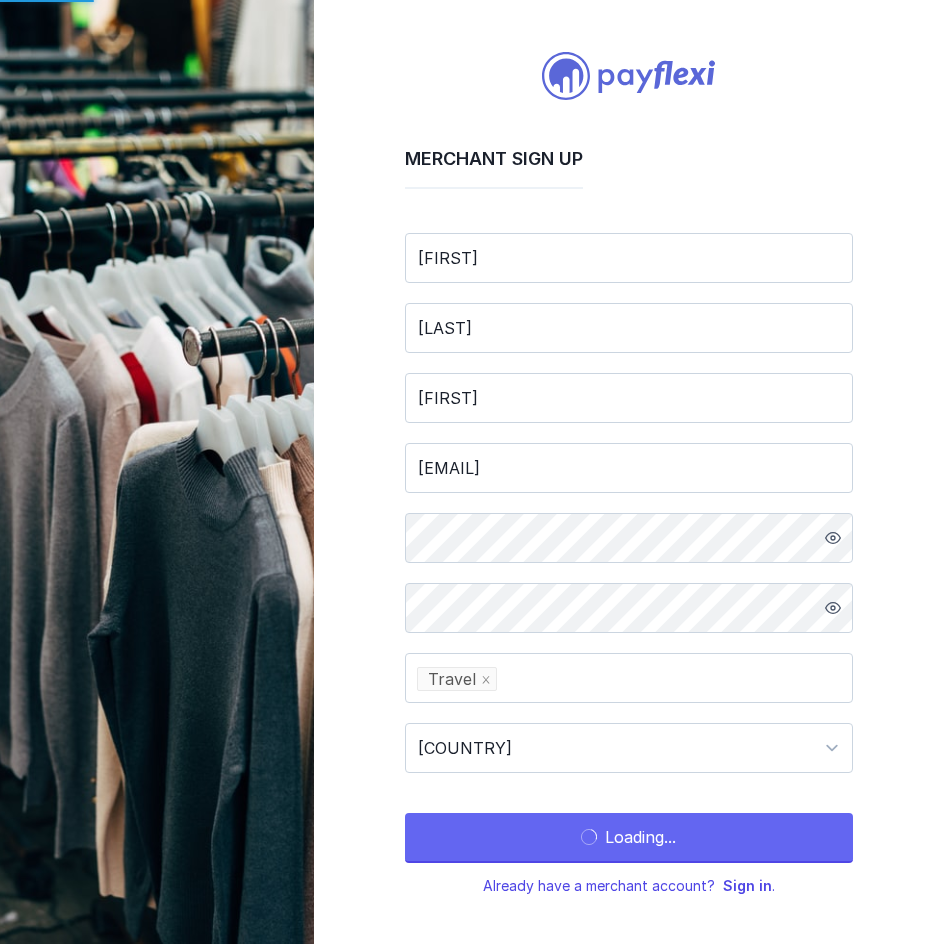 scroll, scrollTop: 0, scrollLeft: 0, axis: both 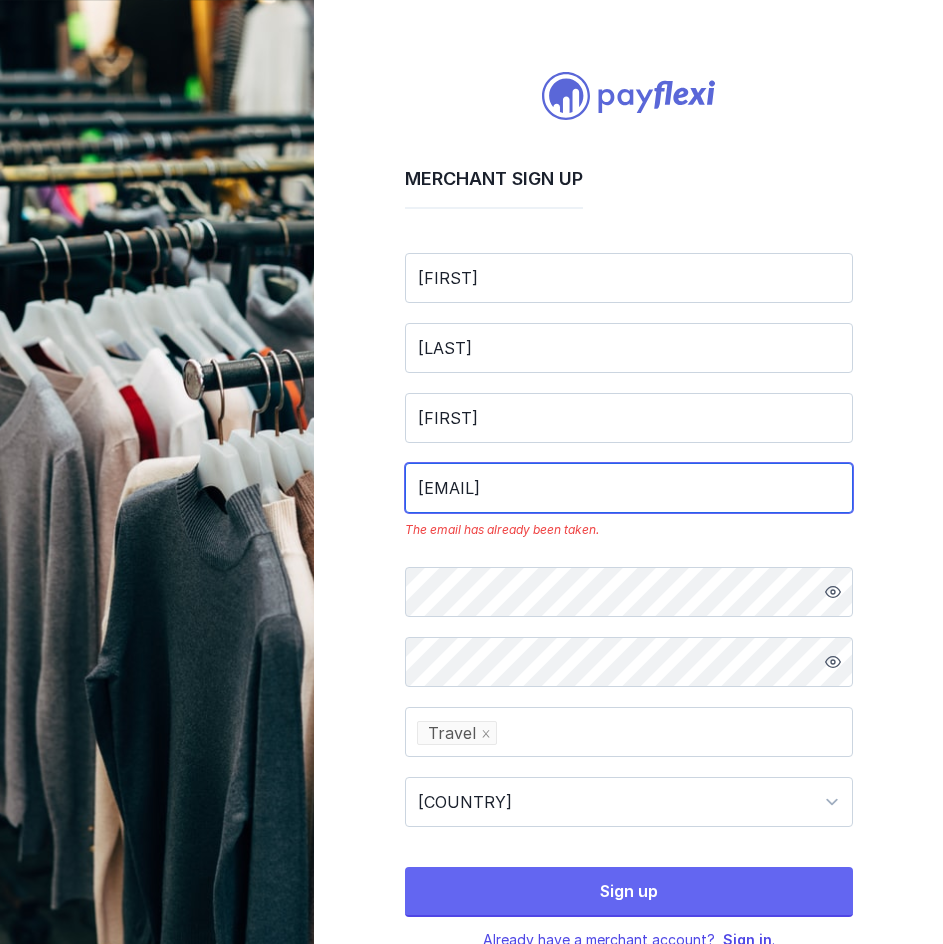 click on "[EMAIL]" at bounding box center [629, 488] 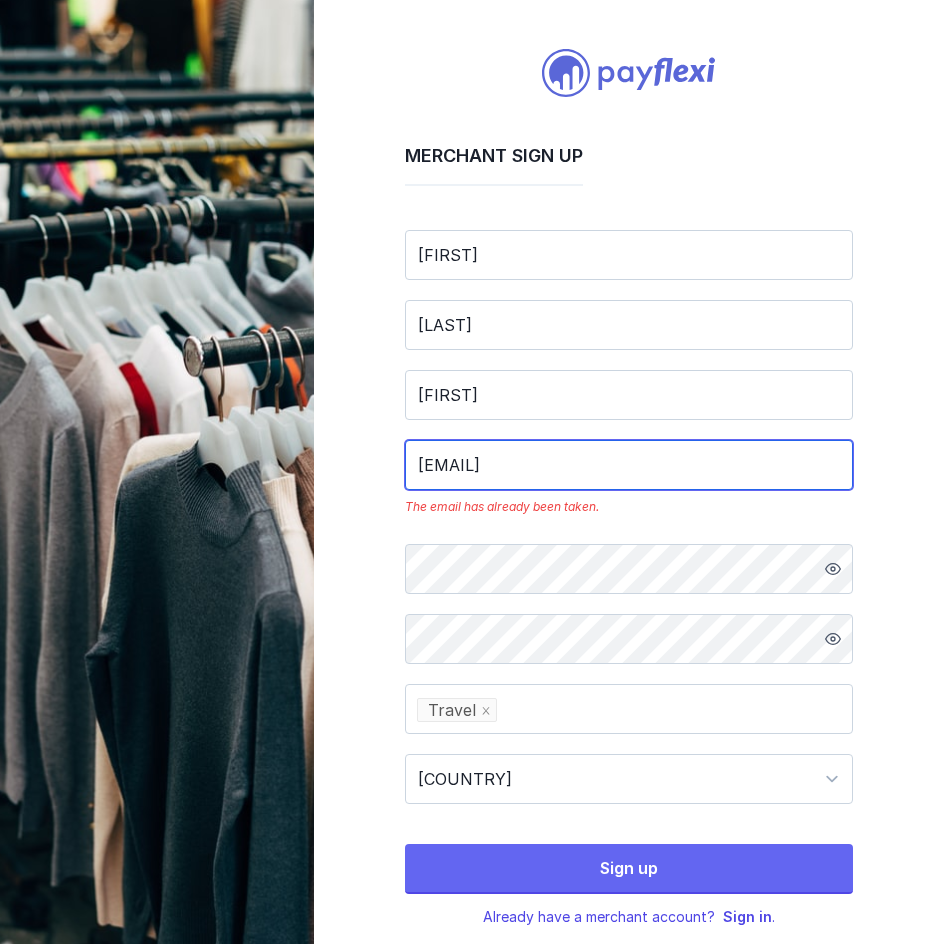 scroll, scrollTop: 54, scrollLeft: 0, axis: vertical 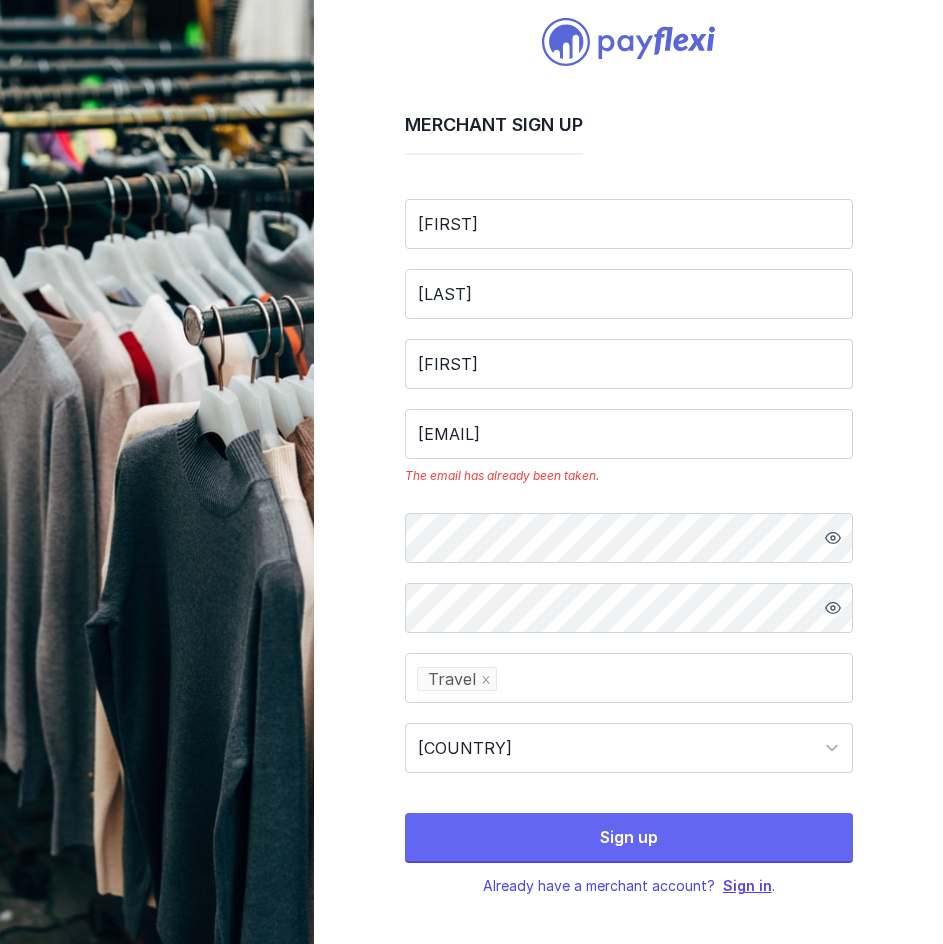 click on "[SIGN IN]" at bounding box center (747, 885) 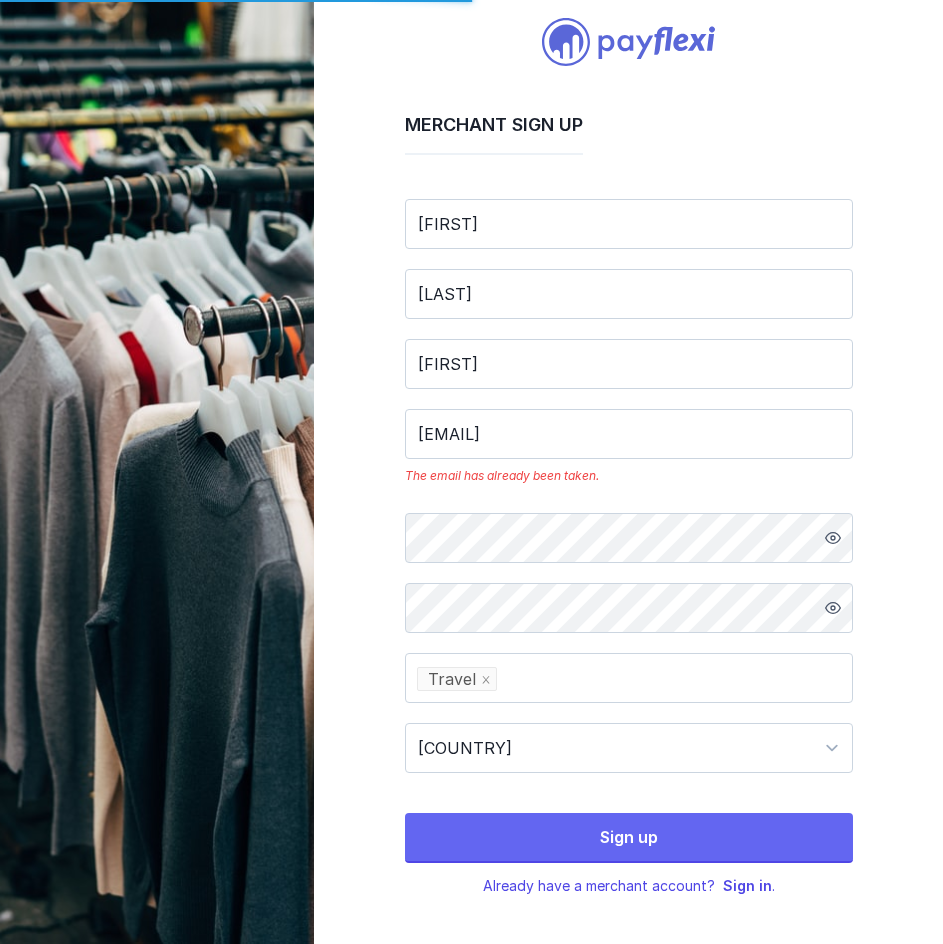 scroll, scrollTop: 0, scrollLeft: 0, axis: both 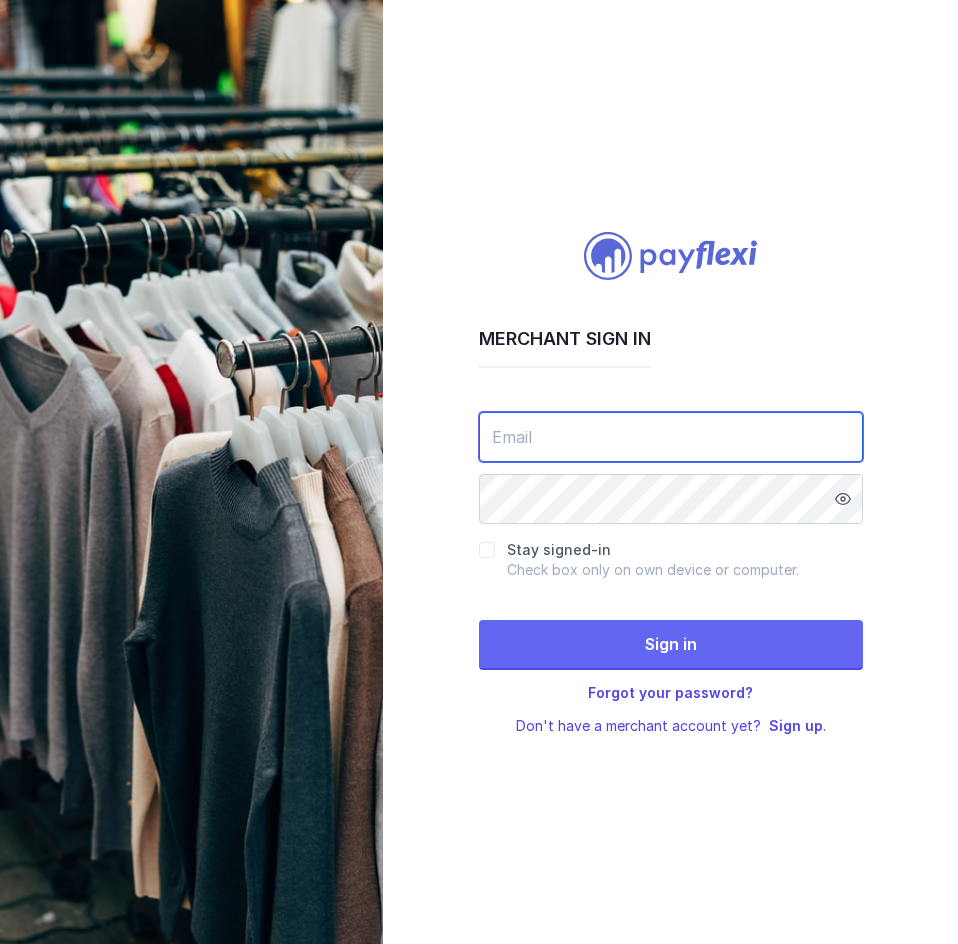 click at bounding box center [671, 437] 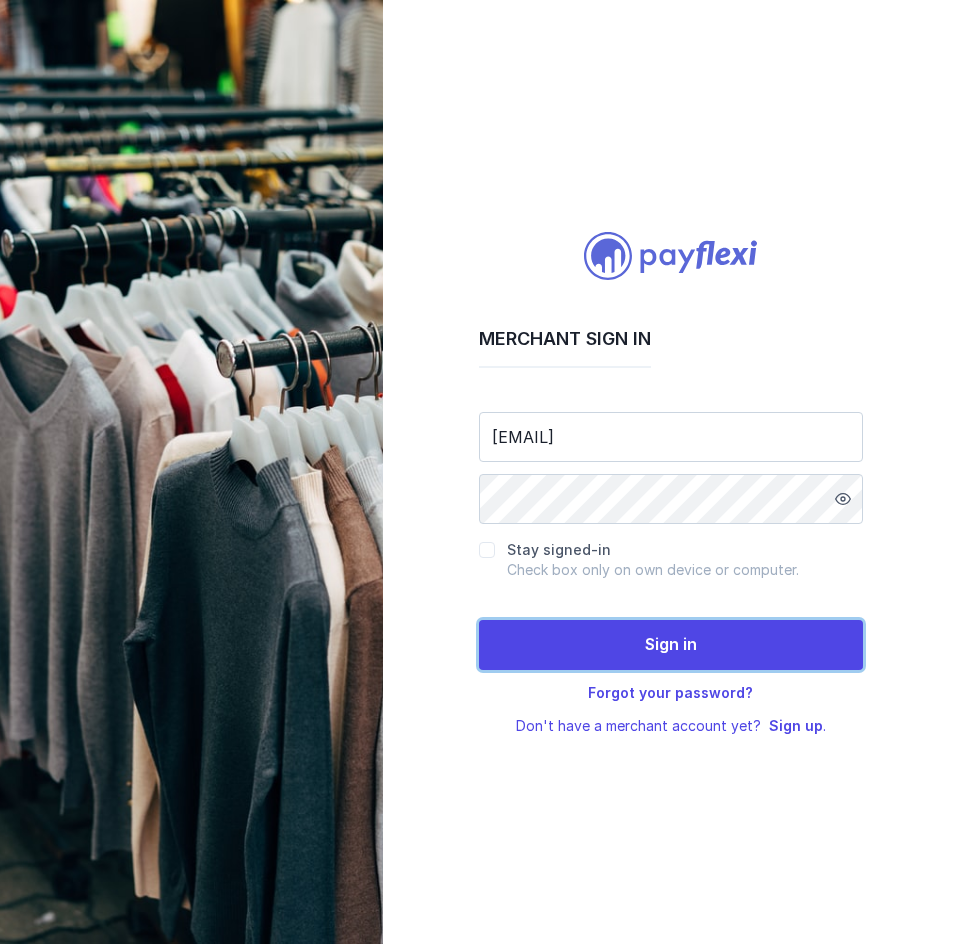 click on "[SIGN IN]" at bounding box center (671, 645) 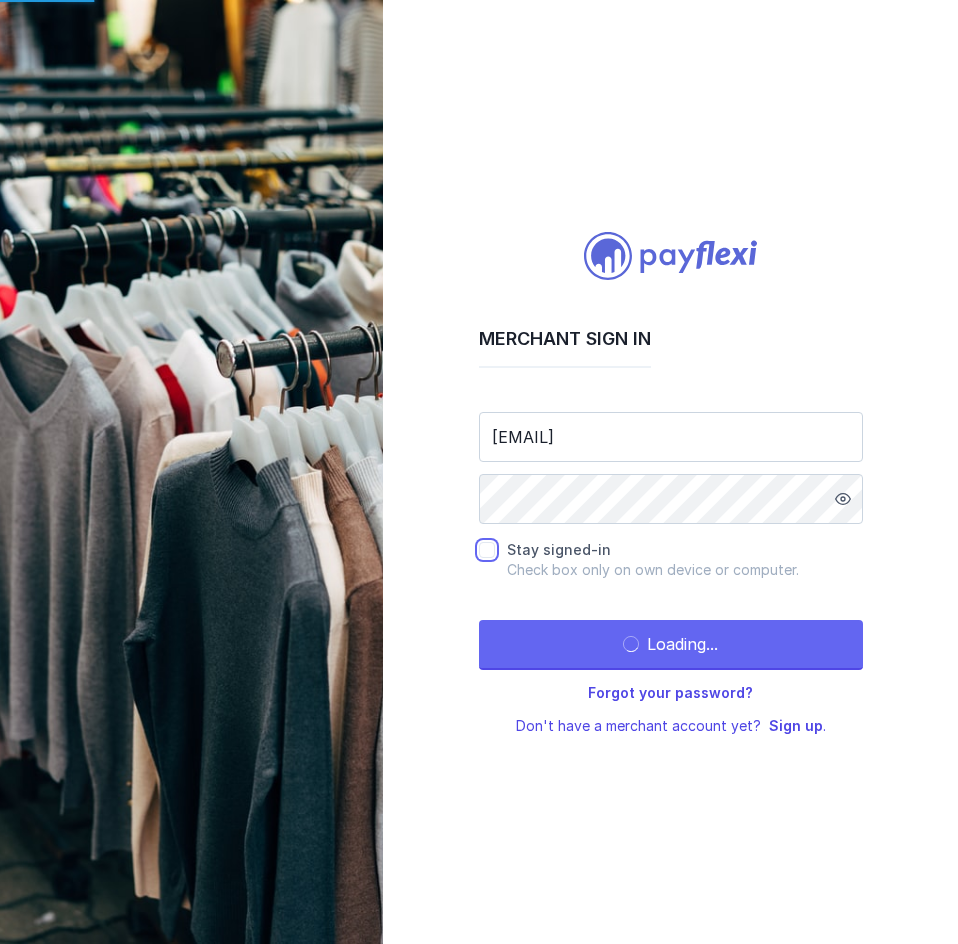 click on "Stay signed-in" at bounding box center [487, 550] 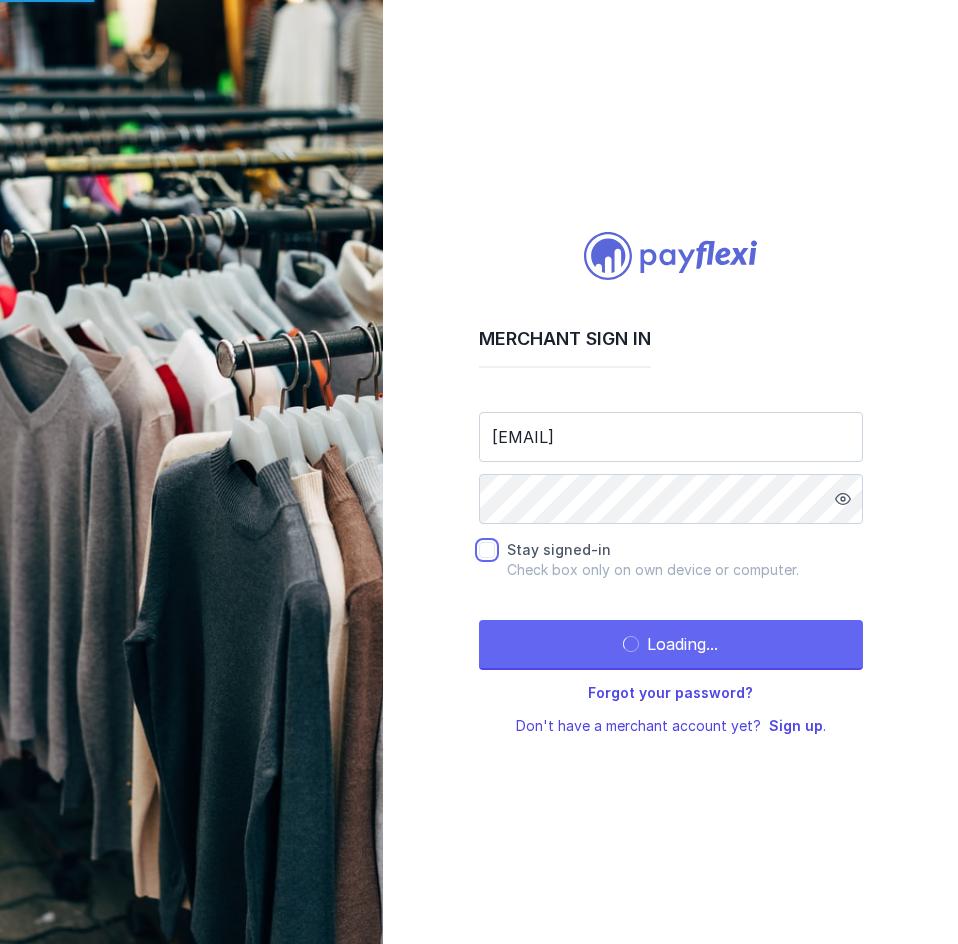 checkbox on "true" 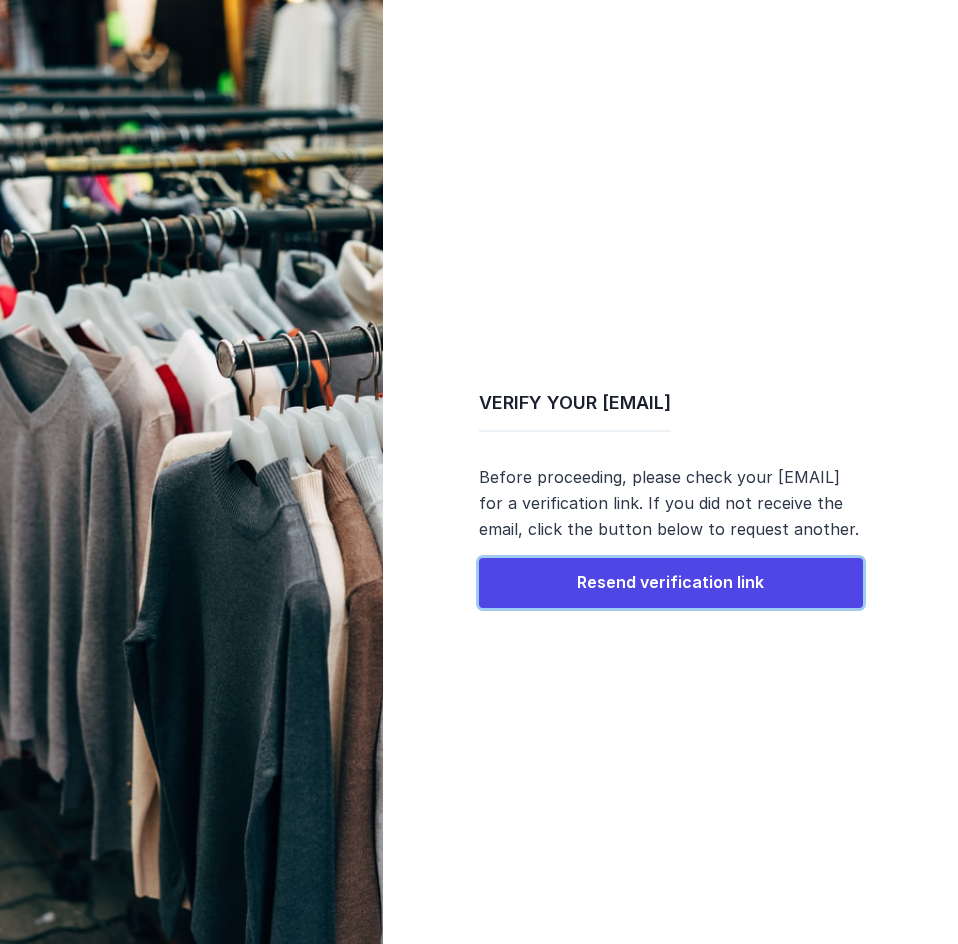 click on "Resend verification link" at bounding box center [670, 582] 